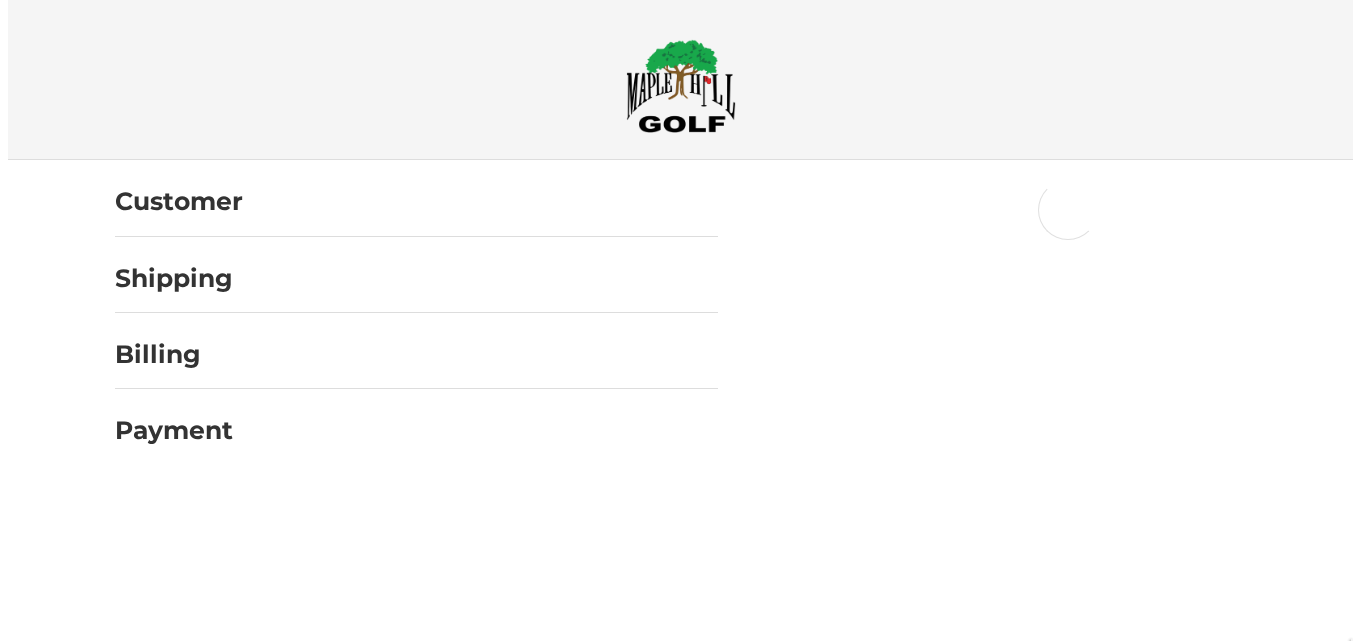 scroll, scrollTop: 0, scrollLeft: 0, axis: both 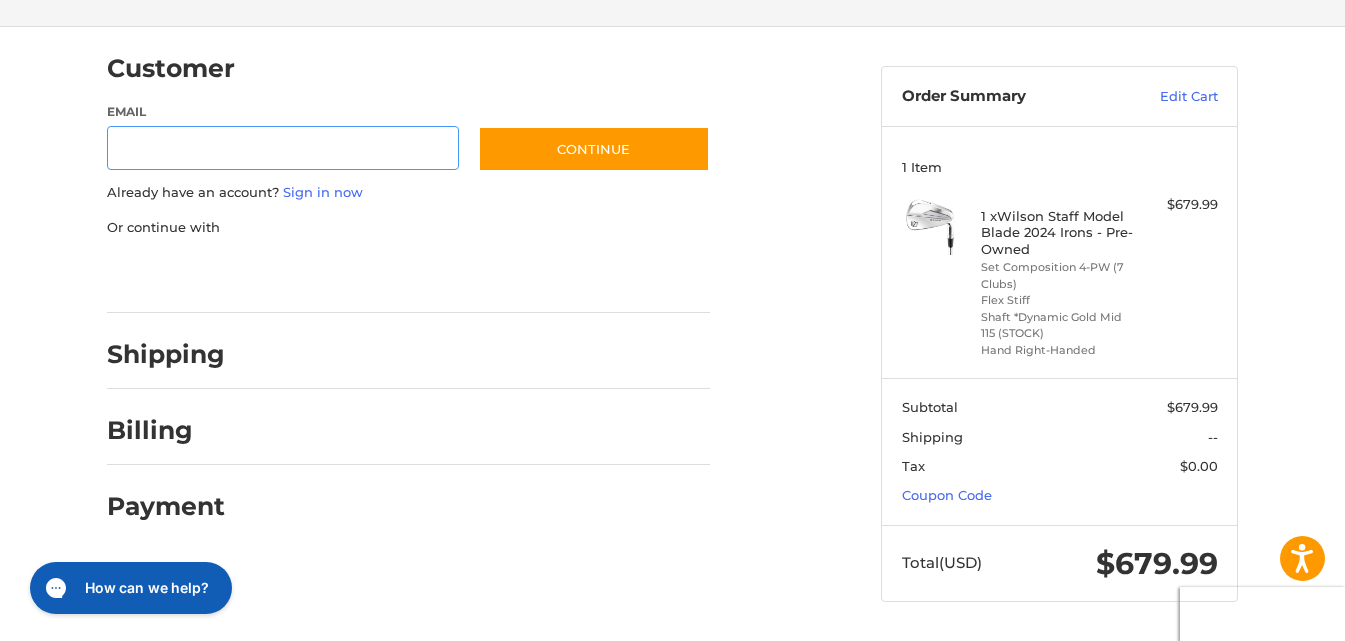 click on "Email" at bounding box center (283, 148) 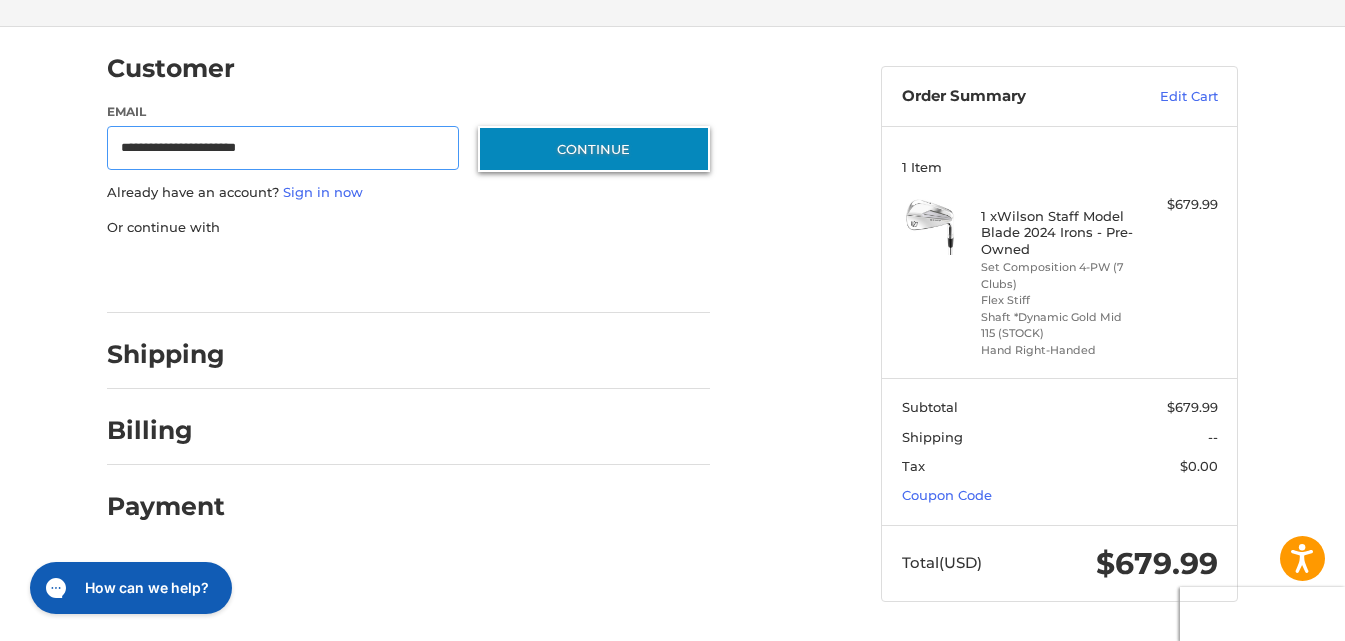 type on "**********" 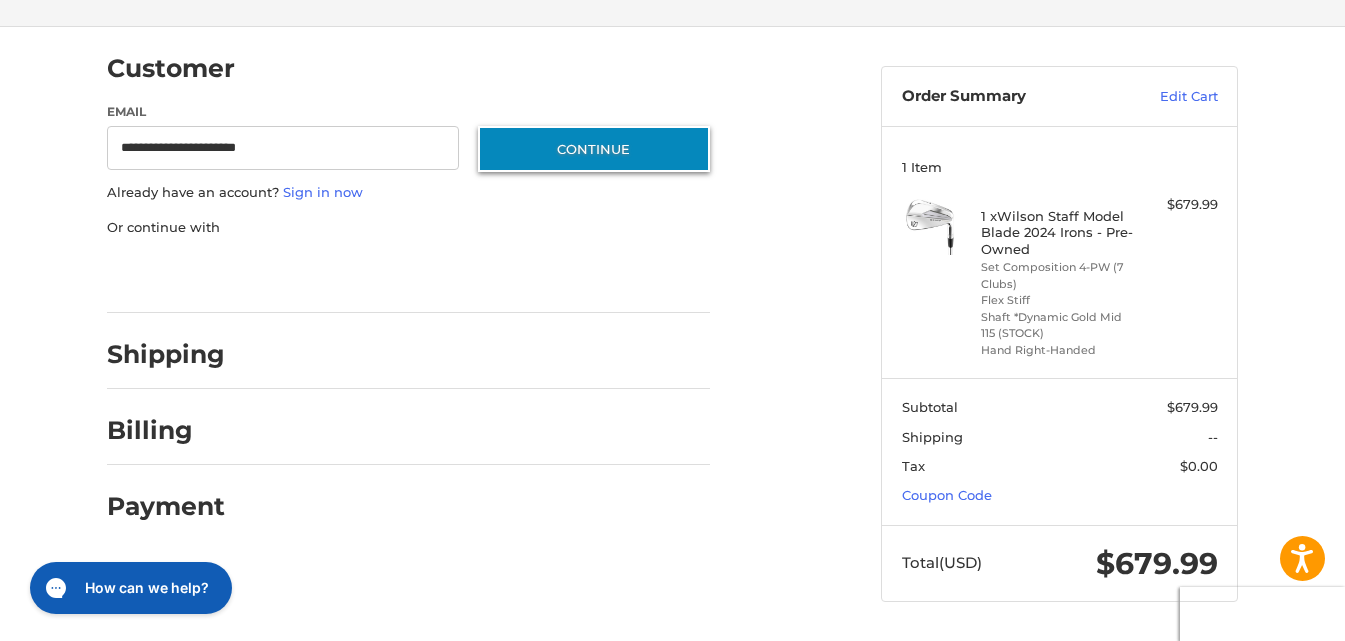 click on "Continue" at bounding box center (594, 149) 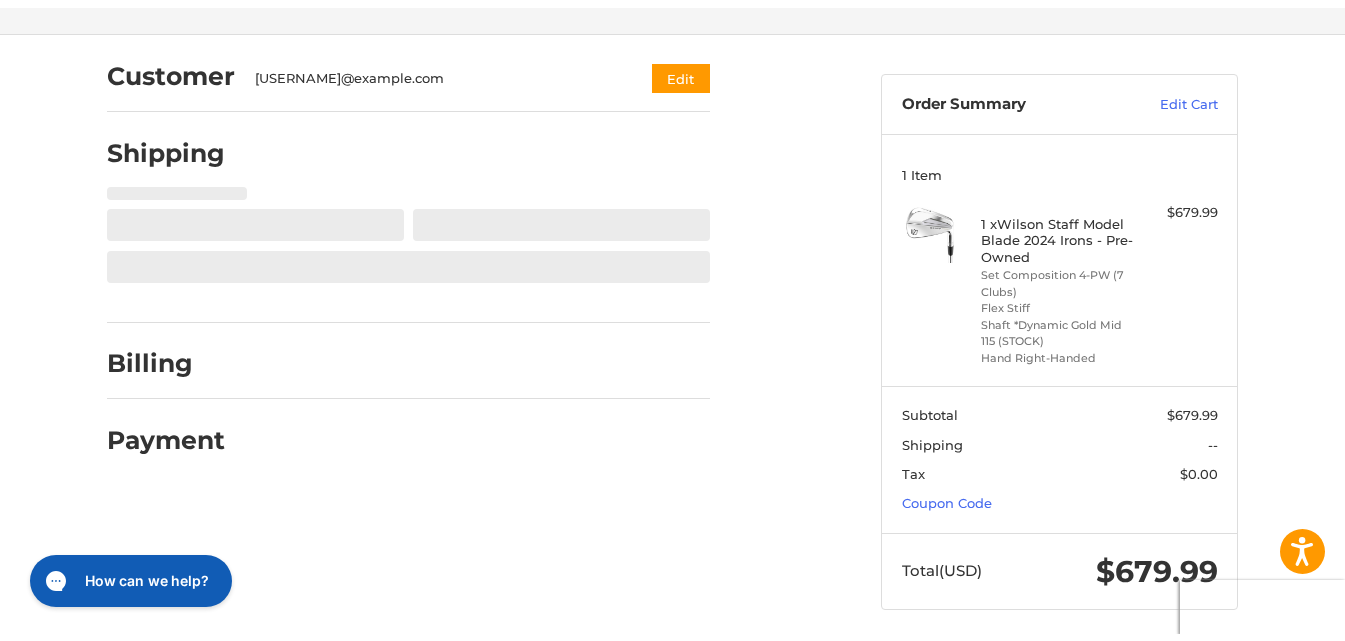 scroll, scrollTop: 109, scrollLeft: 0, axis: vertical 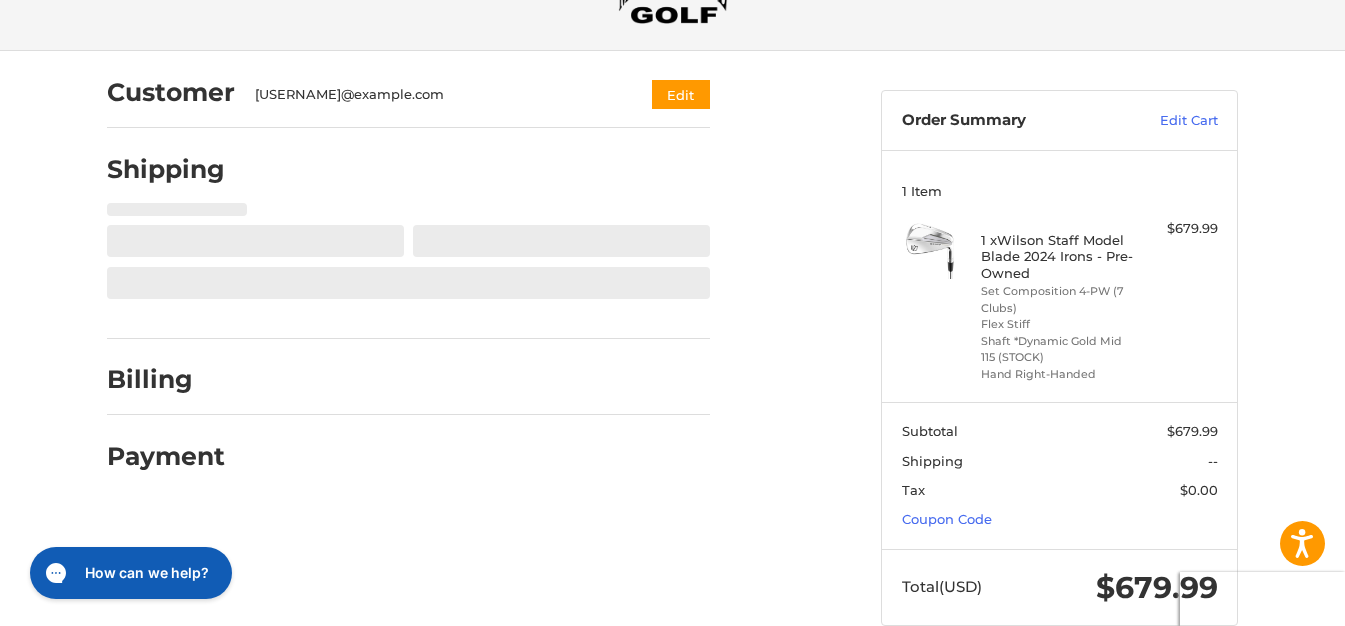 select on "**" 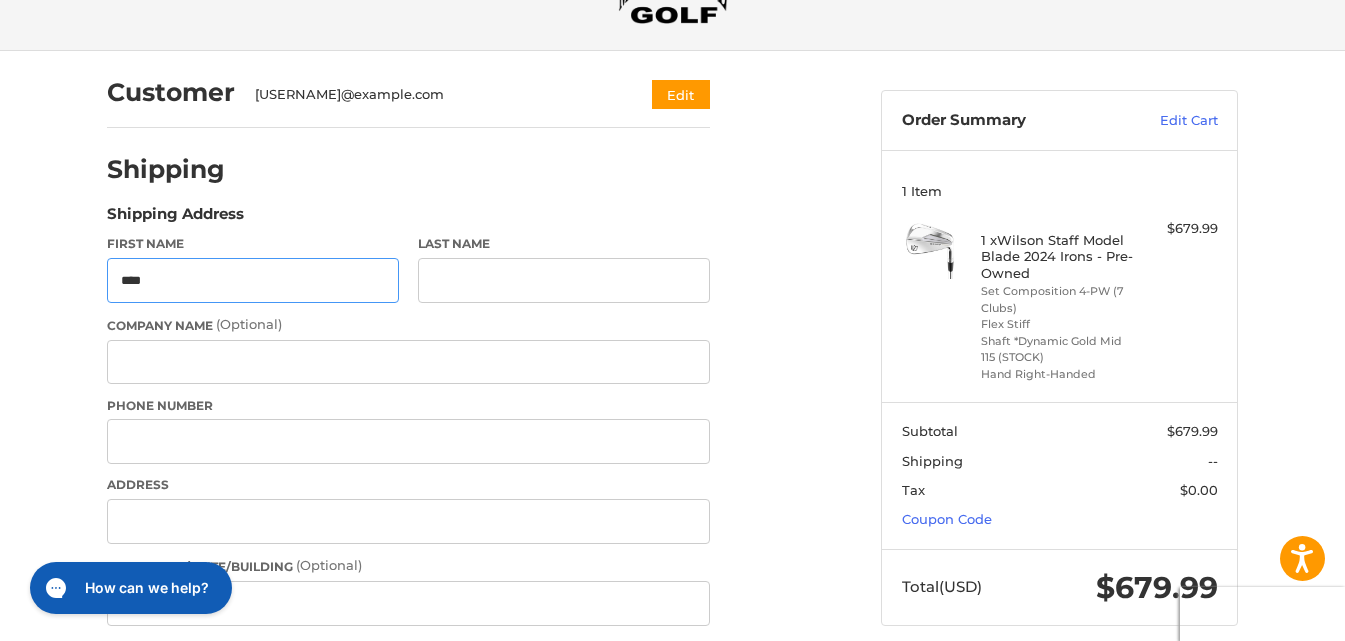 type on "****" 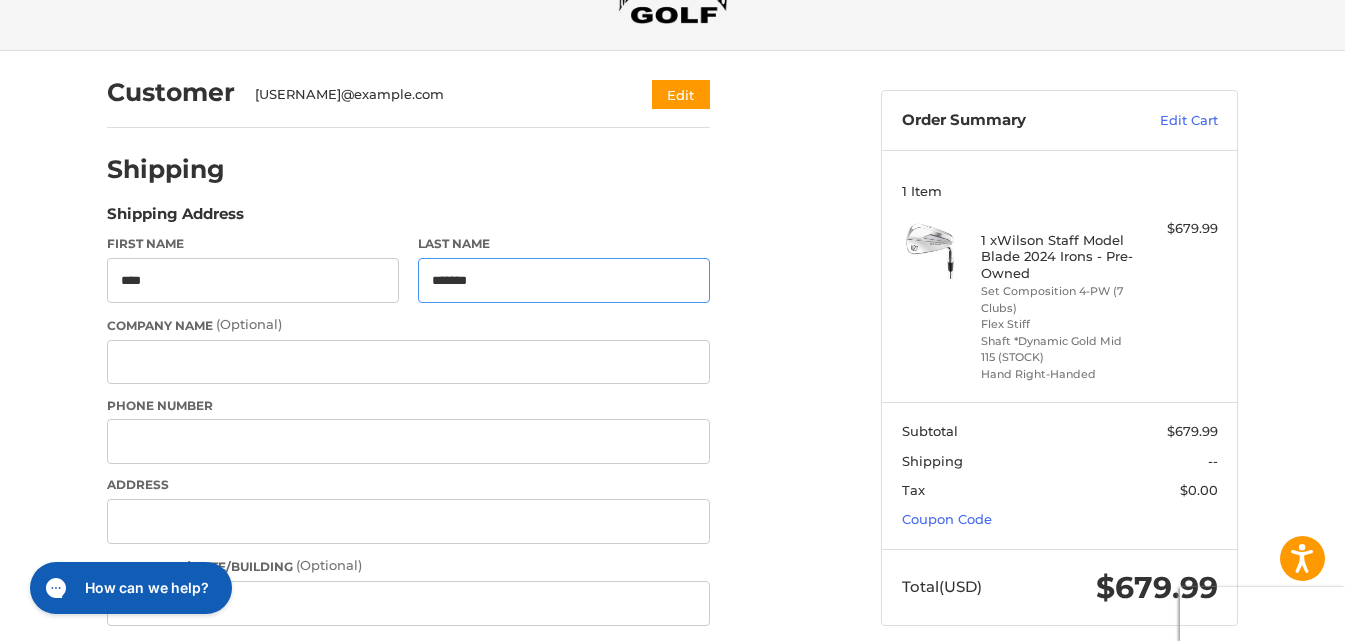 type on "*******" 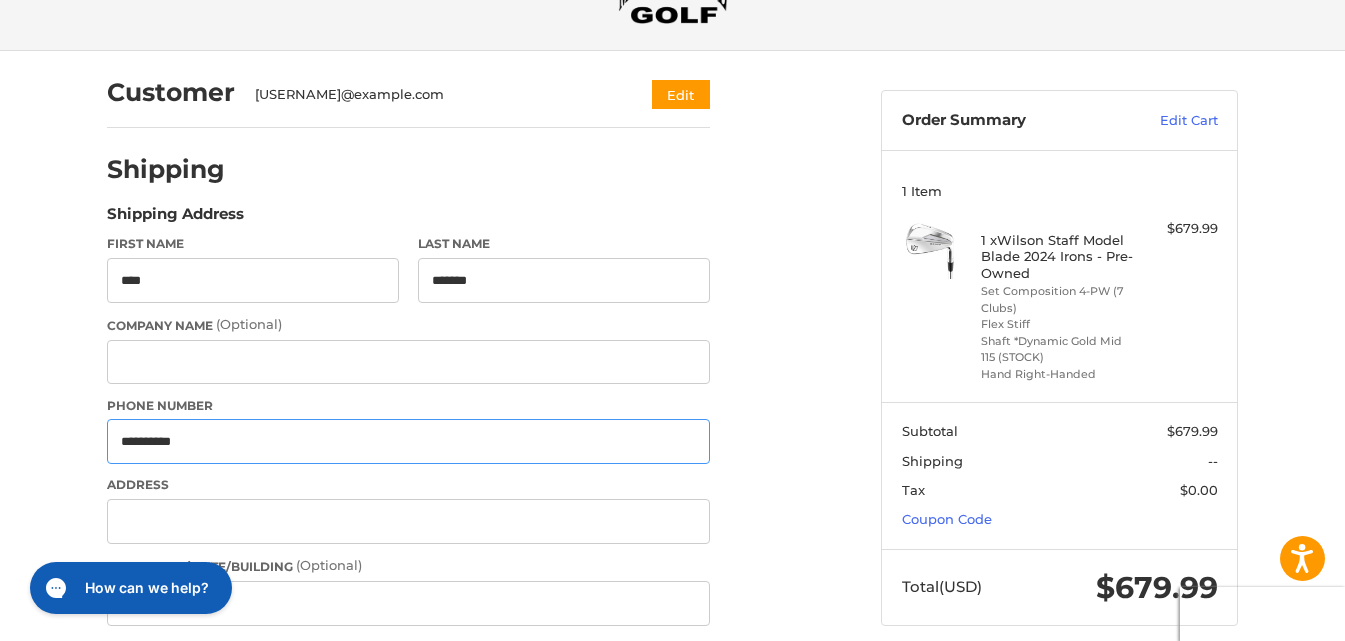 type on "**********" 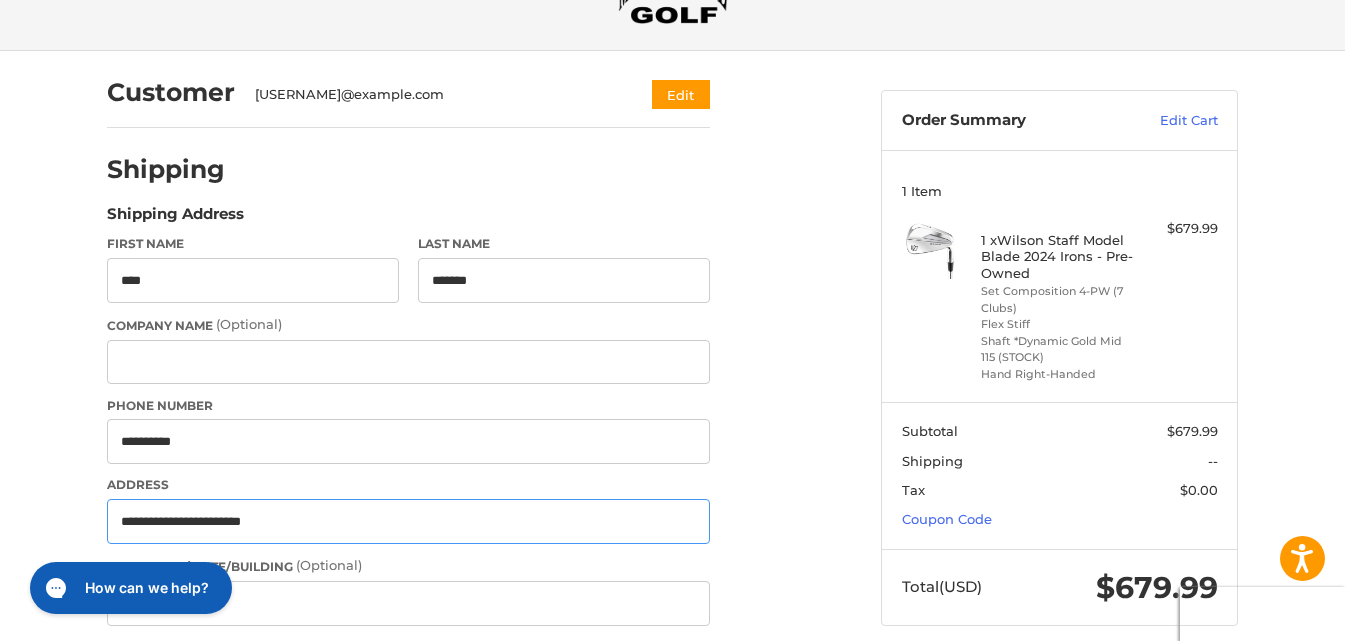 type on "**********" 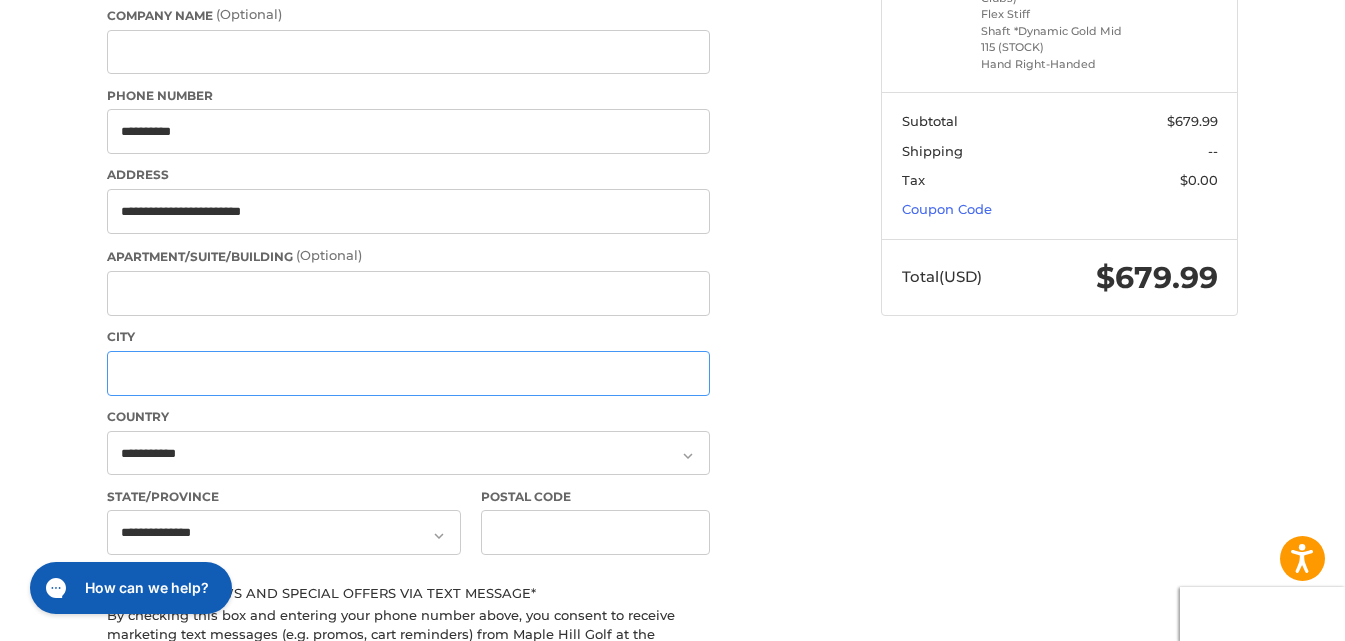 scroll, scrollTop: 472, scrollLeft: 0, axis: vertical 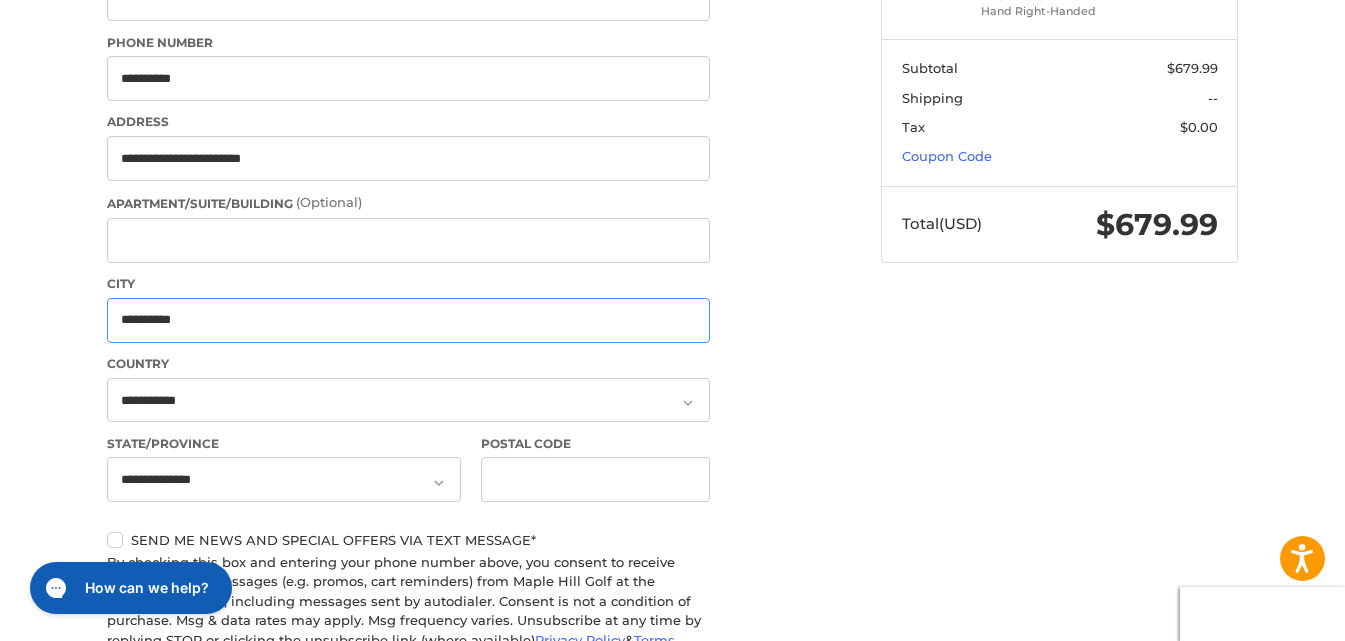 type on "**********" 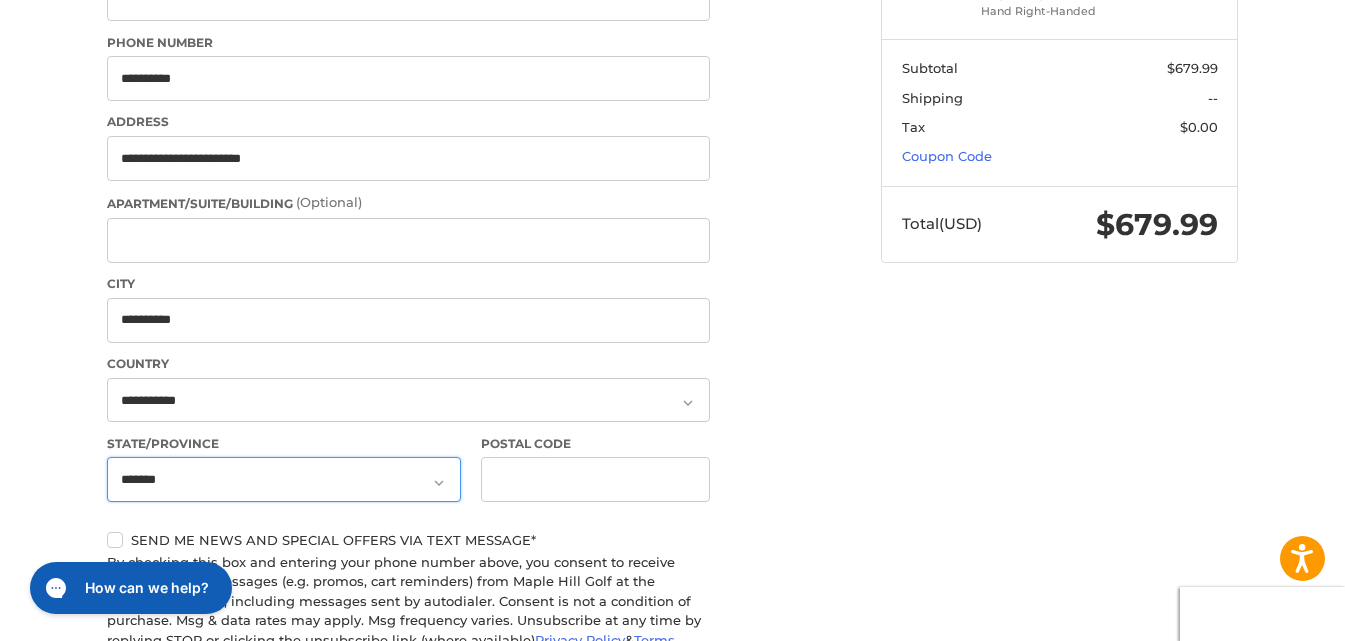 select on "**" 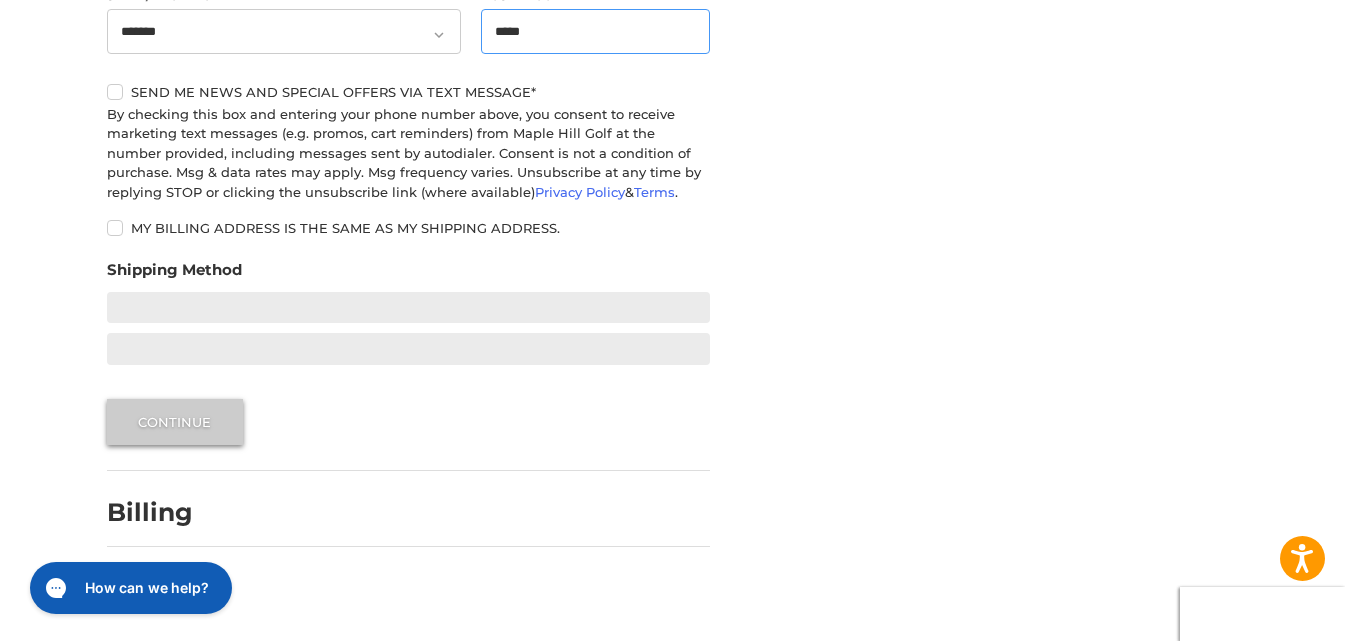 scroll, scrollTop: 420, scrollLeft: 0, axis: vertical 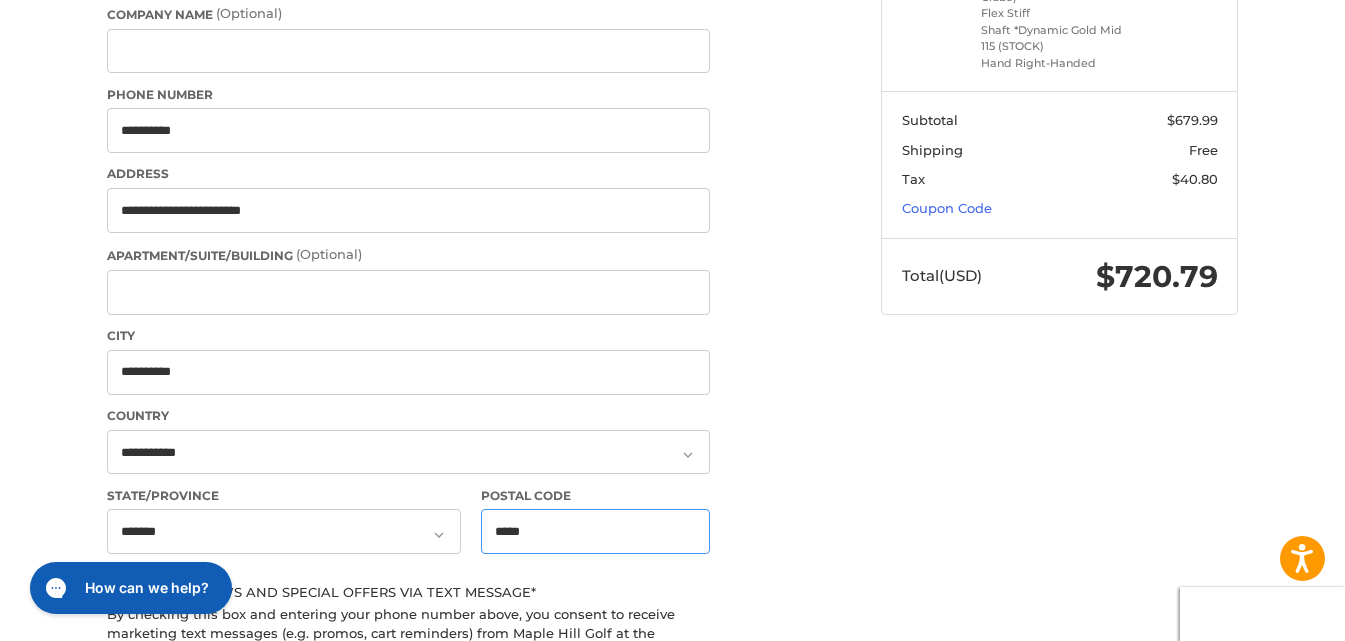 type on "*****" 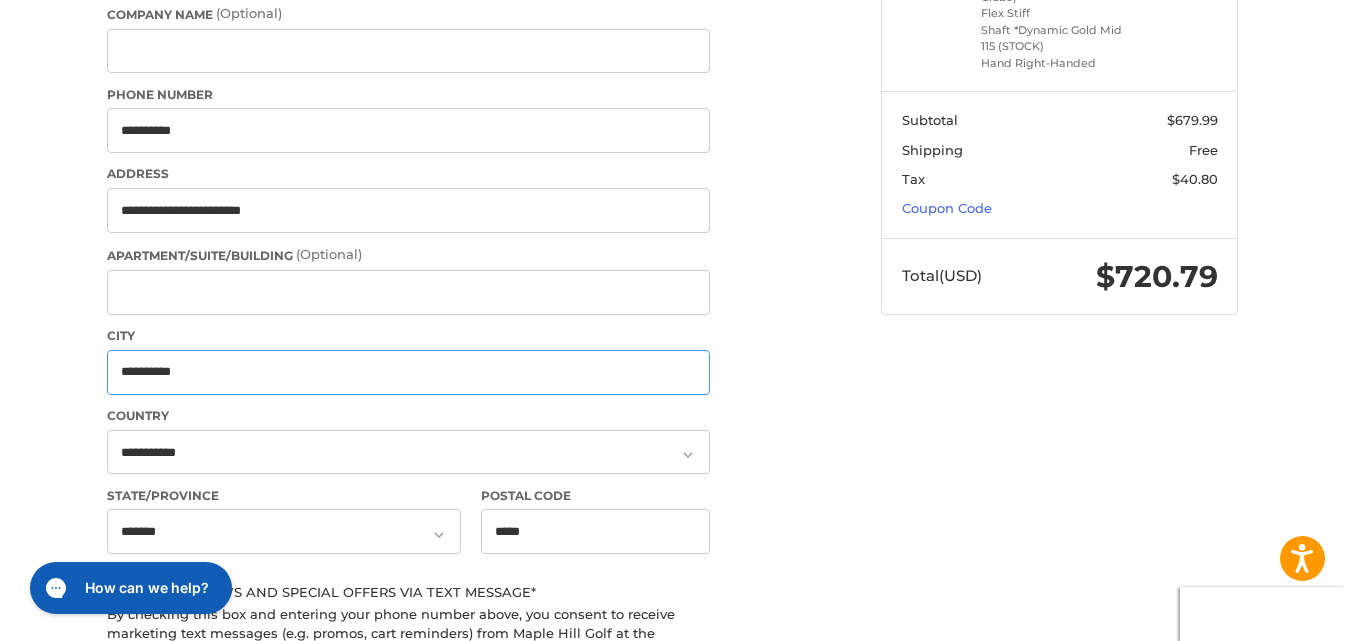 click on "**********" at bounding box center [408, 372] 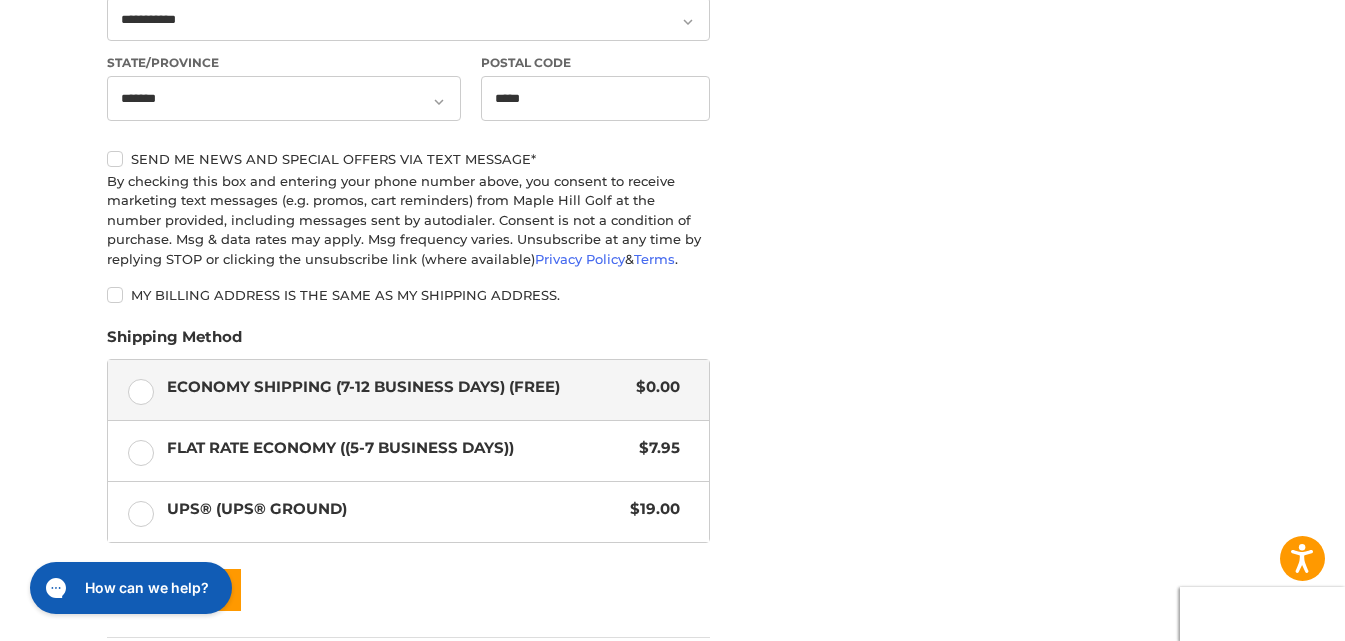 scroll, scrollTop: 1020, scrollLeft: 0, axis: vertical 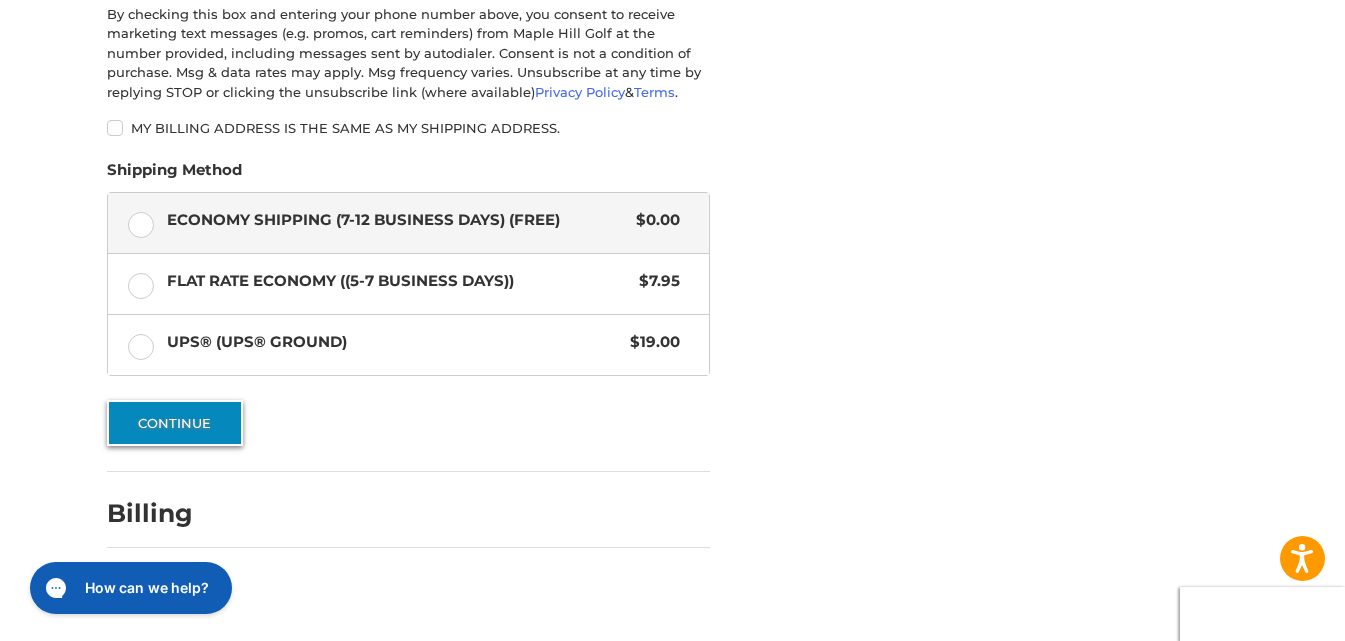 click on "Continue" at bounding box center (175, 423) 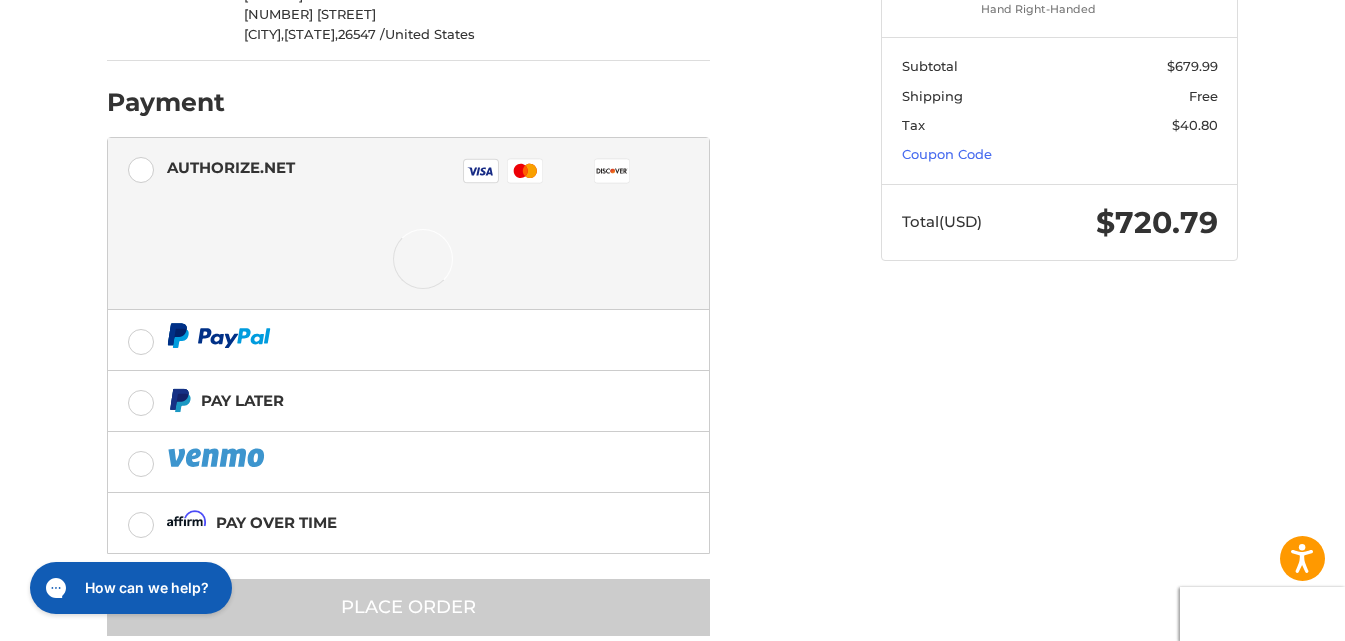 scroll, scrollTop: 512, scrollLeft: 0, axis: vertical 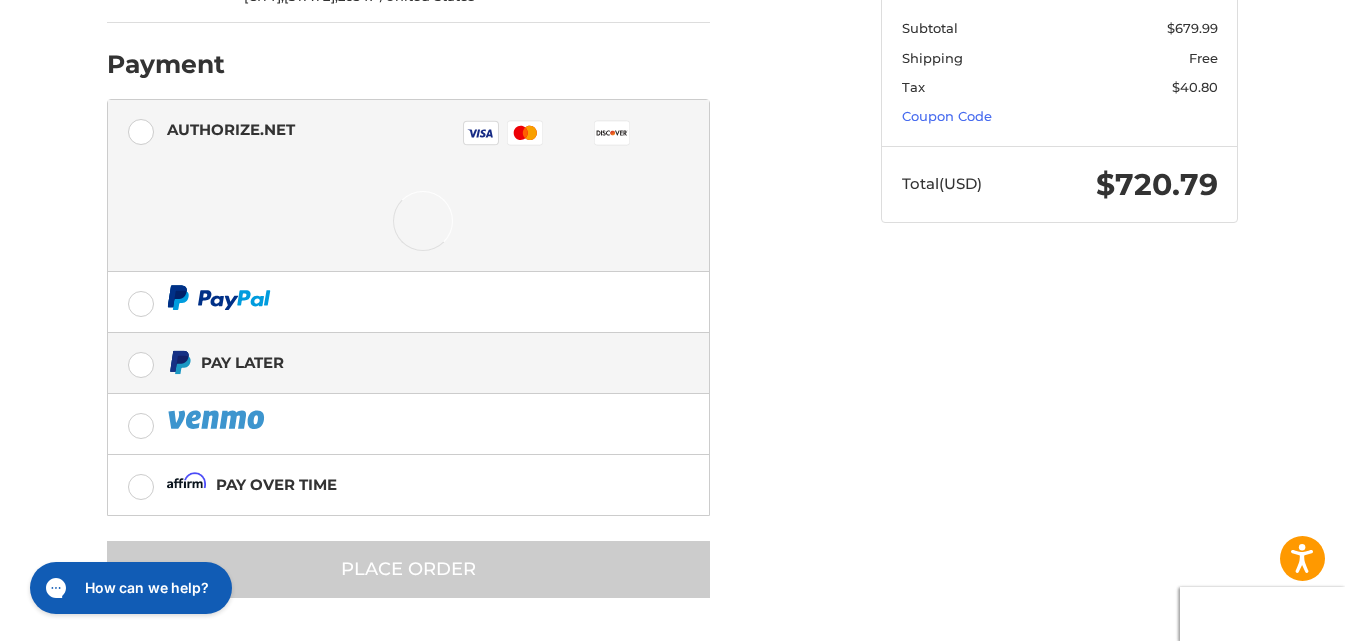 click on "Pay Later" at bounding box center [242, 362] 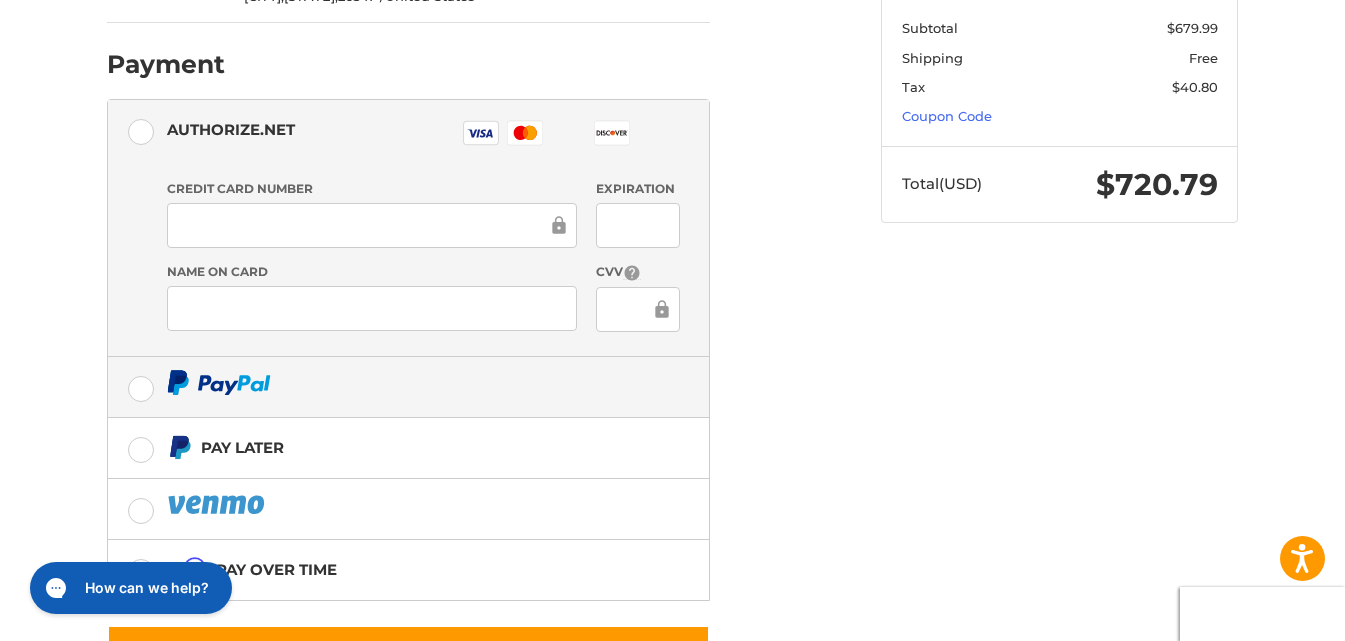 click at bounding box center [408, 387] 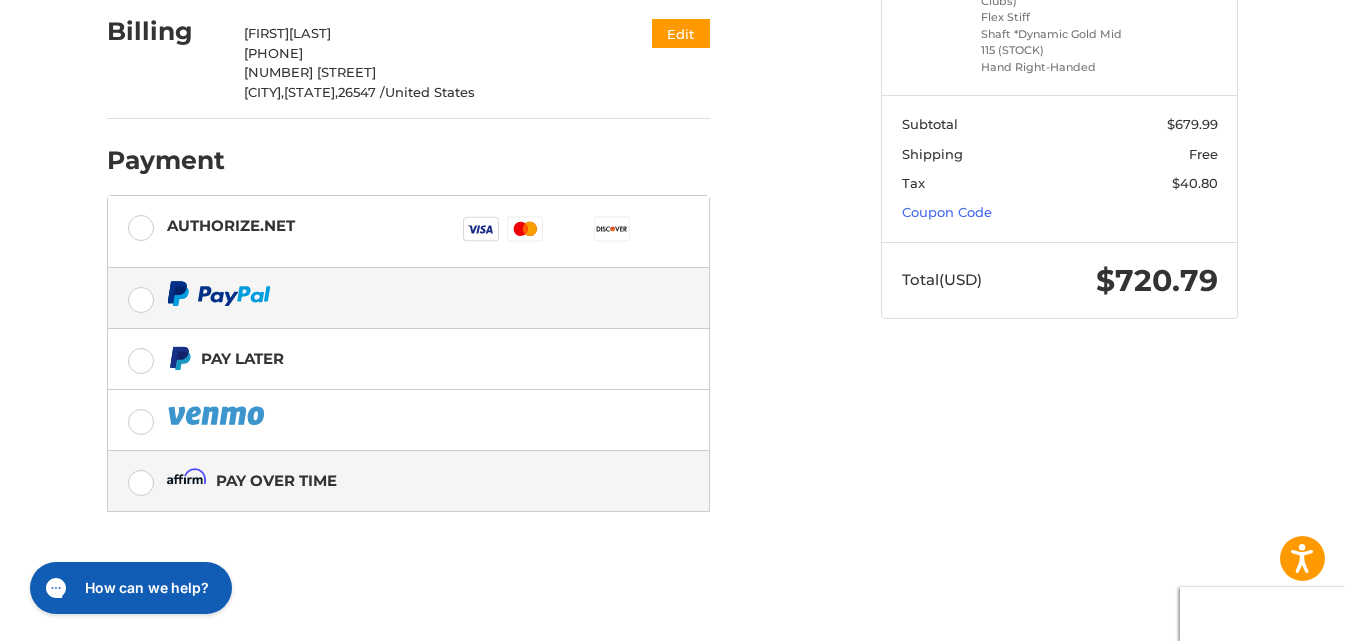 scroll, scrollTop: 416, scrollLeft: 0, axis: vertical 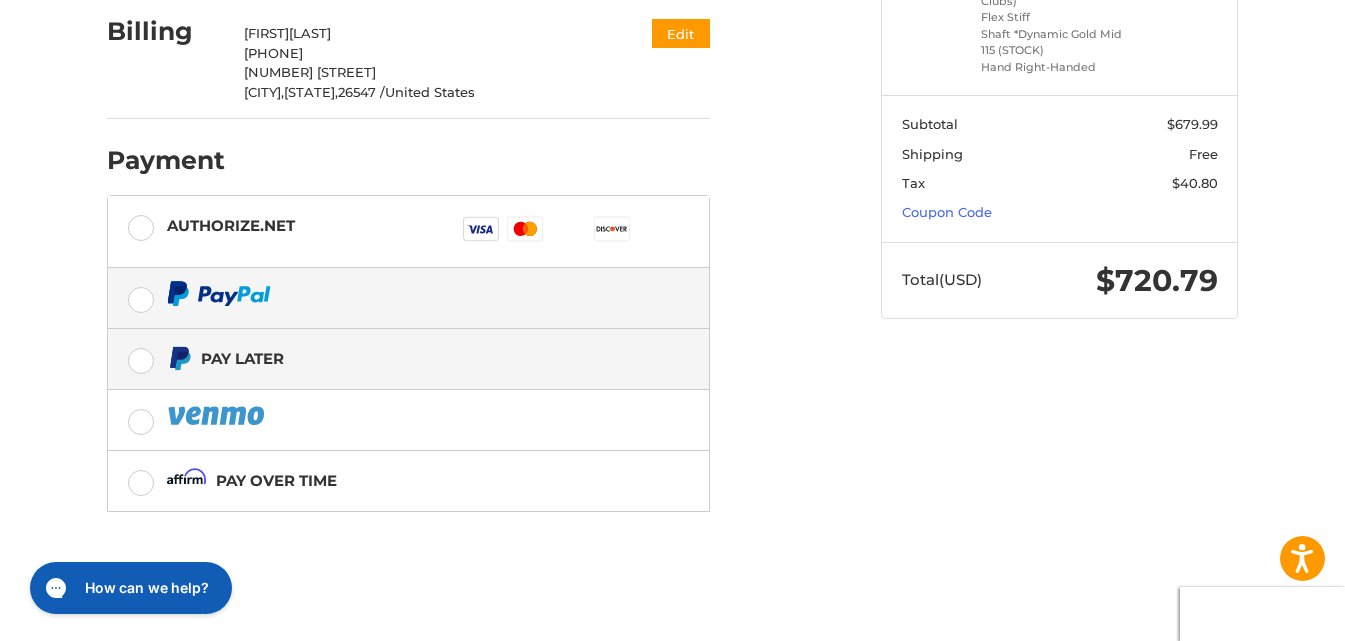 click on "Pay Later" at bounding box center (408, 359) 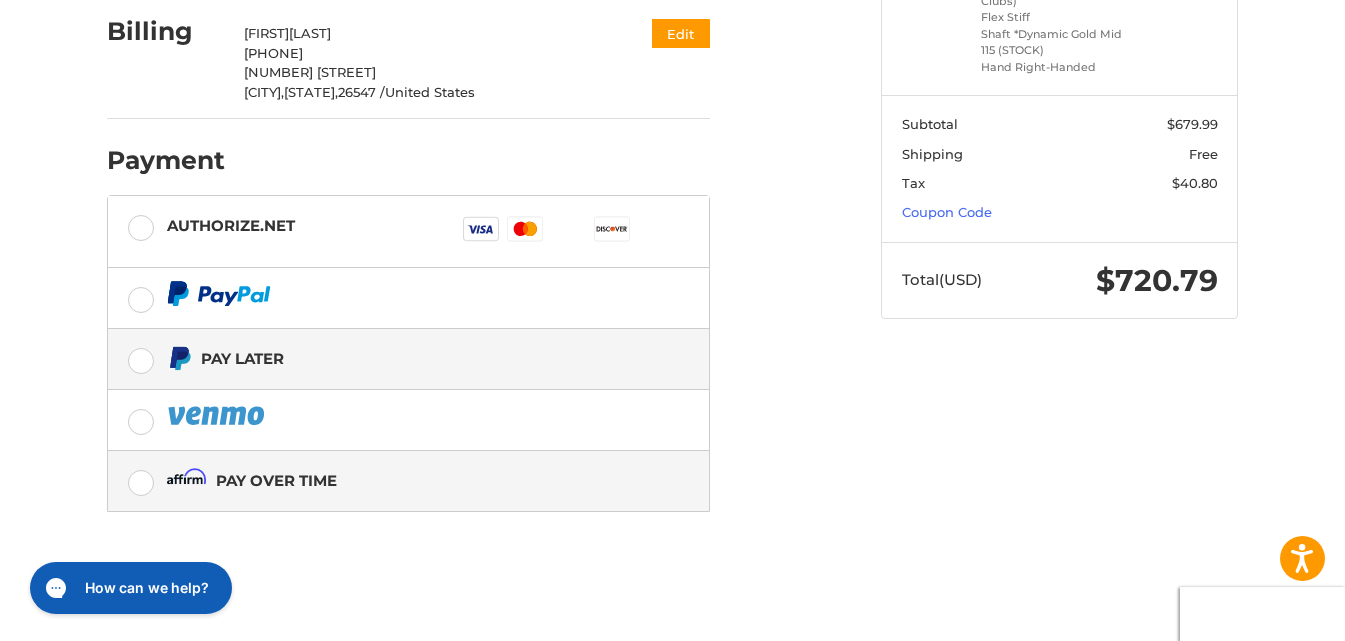 click on "Pay over time" at bounding box center [408, 481] 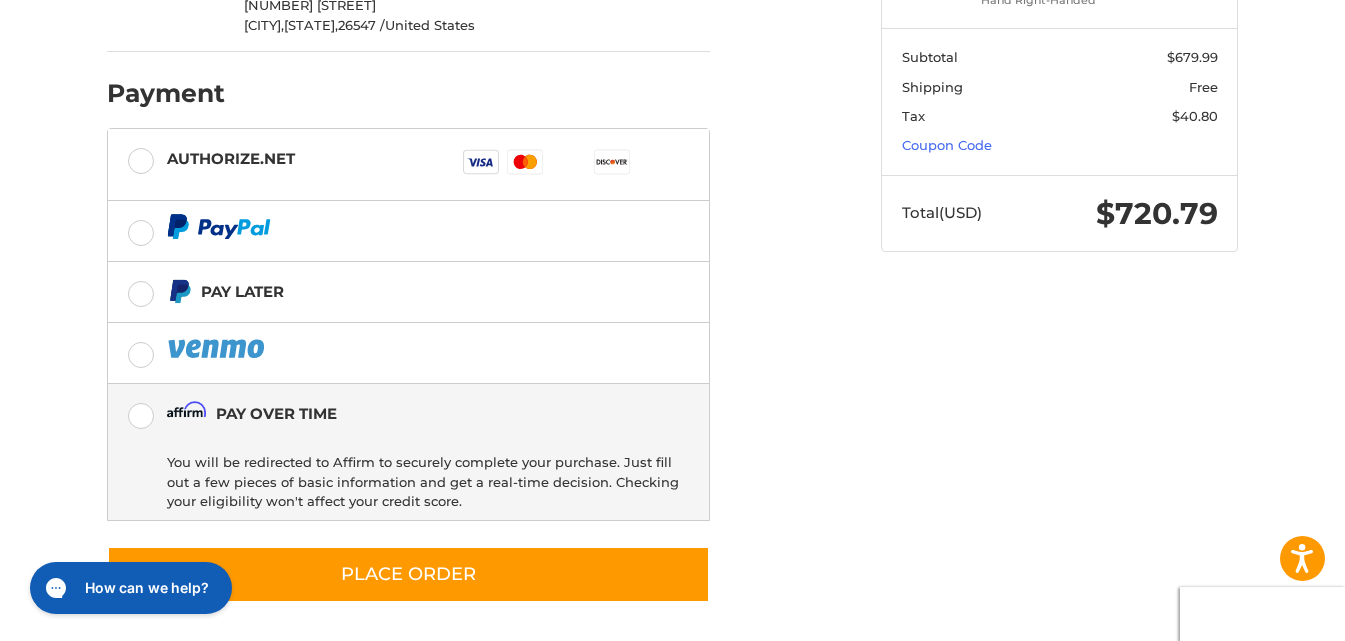 scroll, scrollTop: 488, scrollLeft: 0, axis: vertical 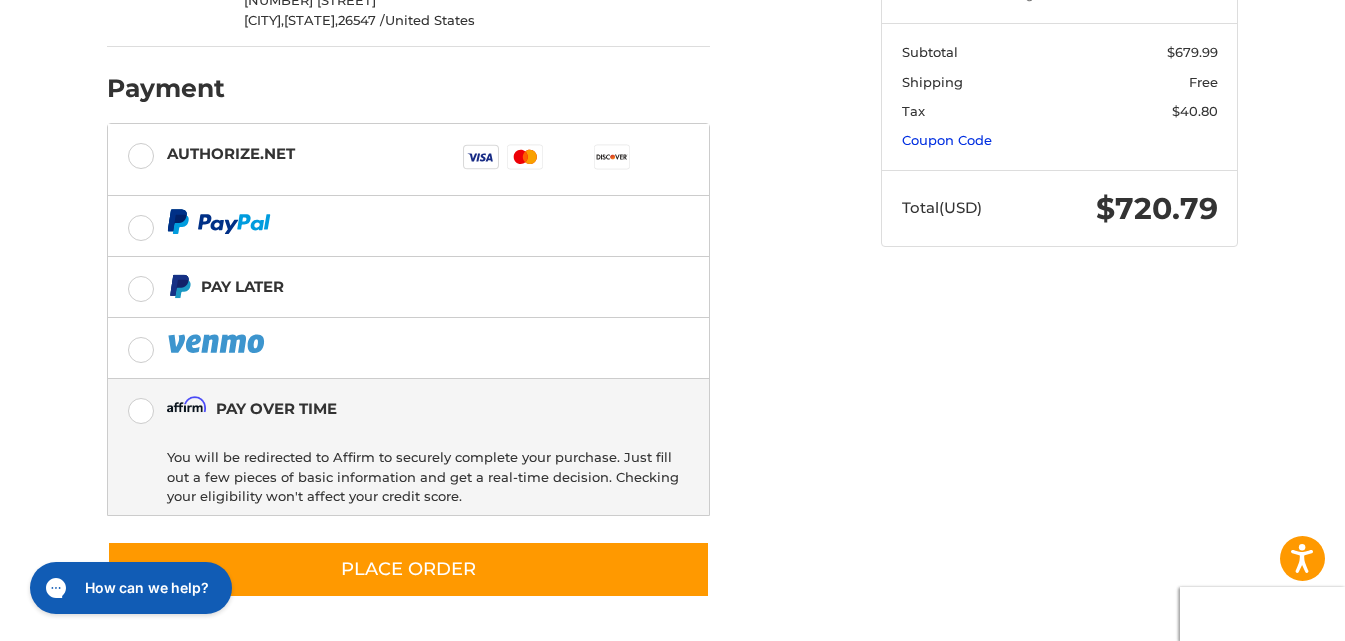 click on "Coupon Code" at bounding box center [947, 140] 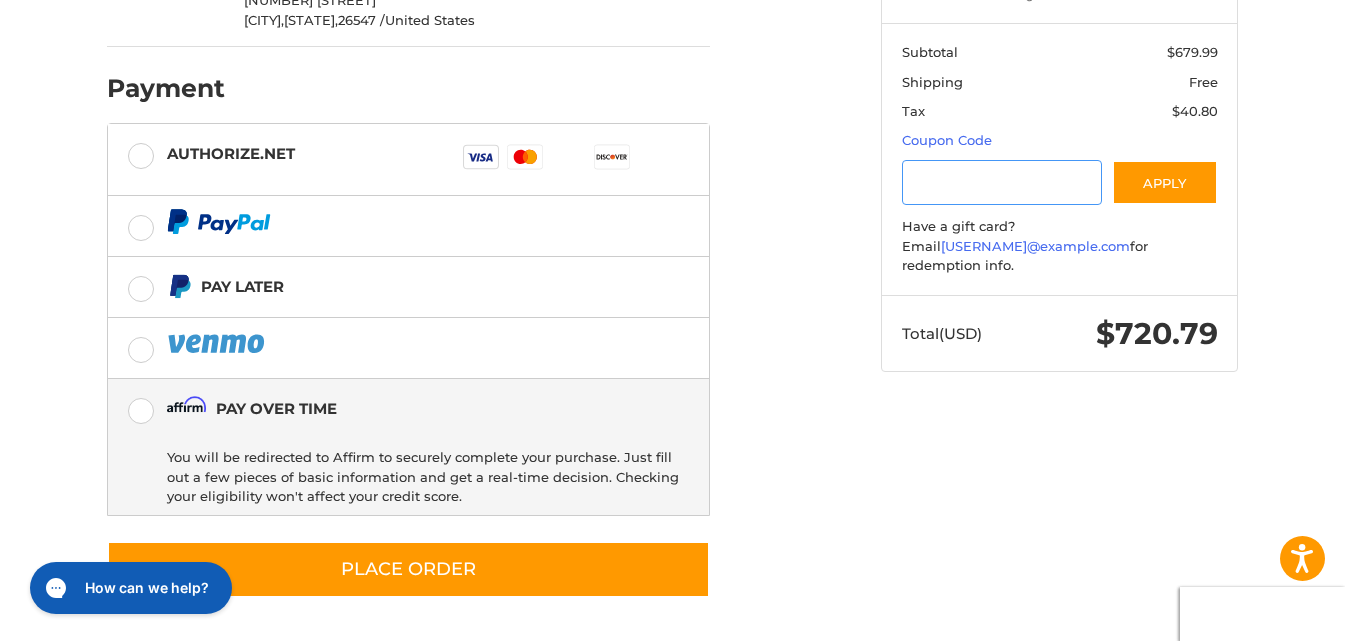 click at bounding box center [1002, 182] 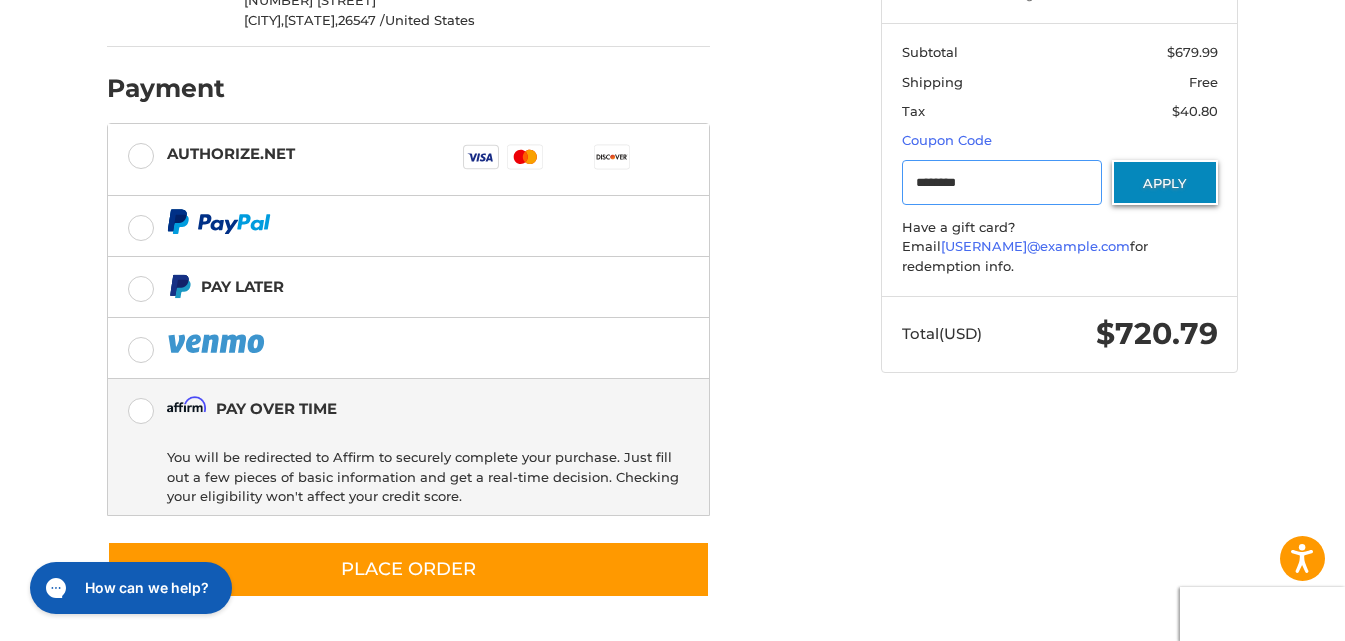 type on "********" 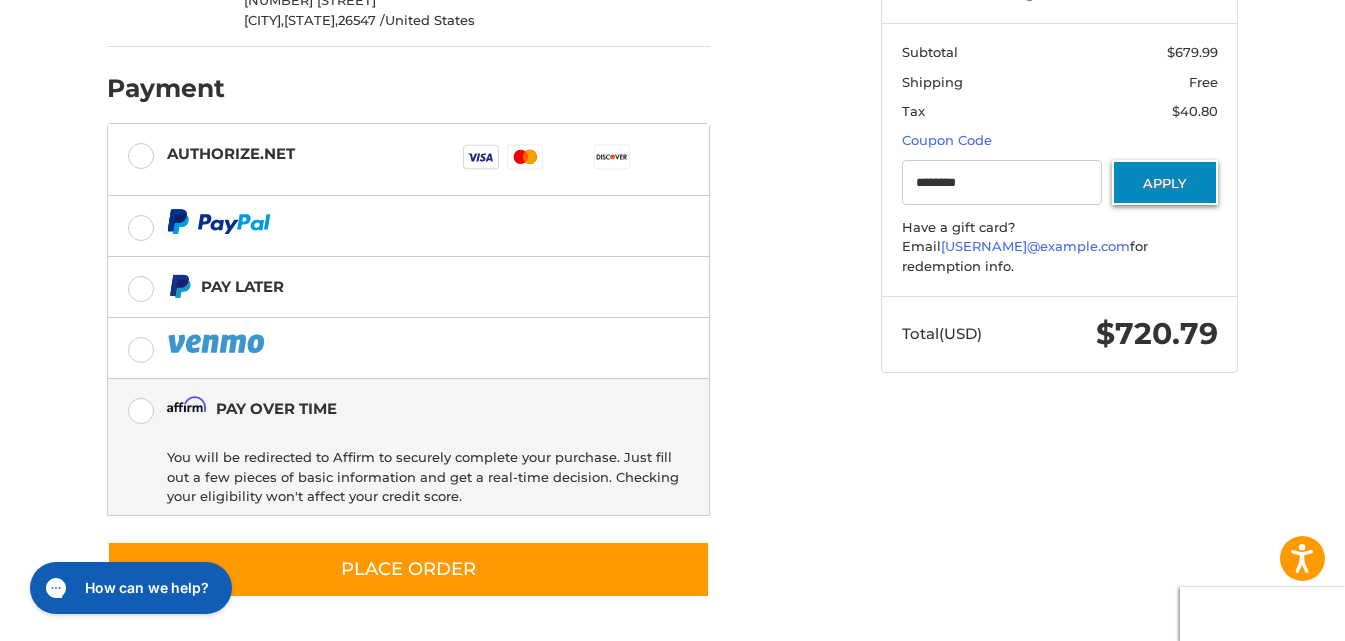 click on "Apply" at bounding box center (1165, 182) 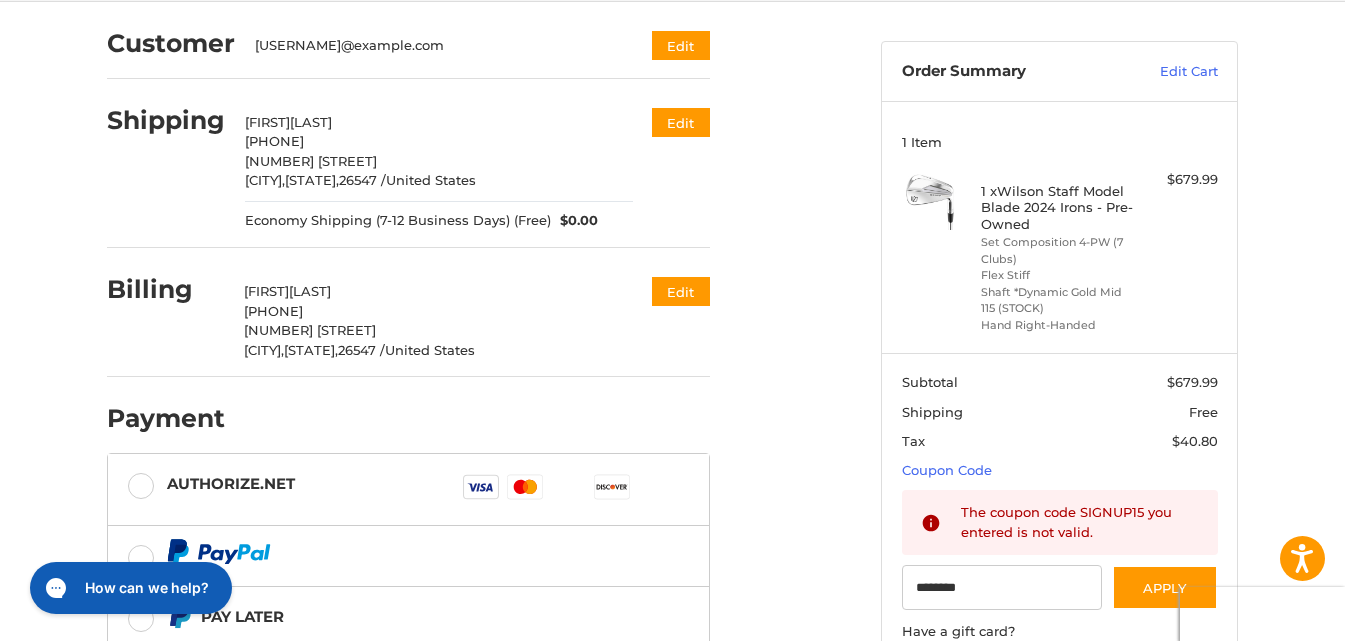scroll, scrollTop: 400, scrollLeft: 0, axis: vertical 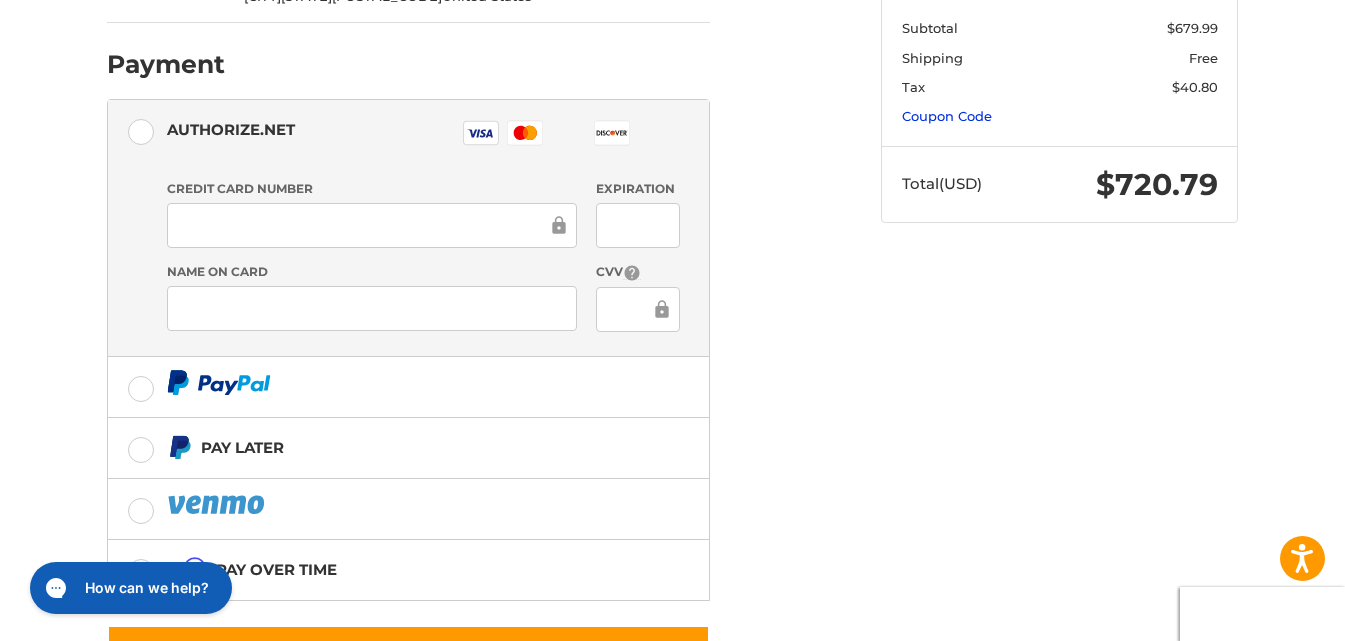 click on "Coupon Code" at bounding box center [947, 116] 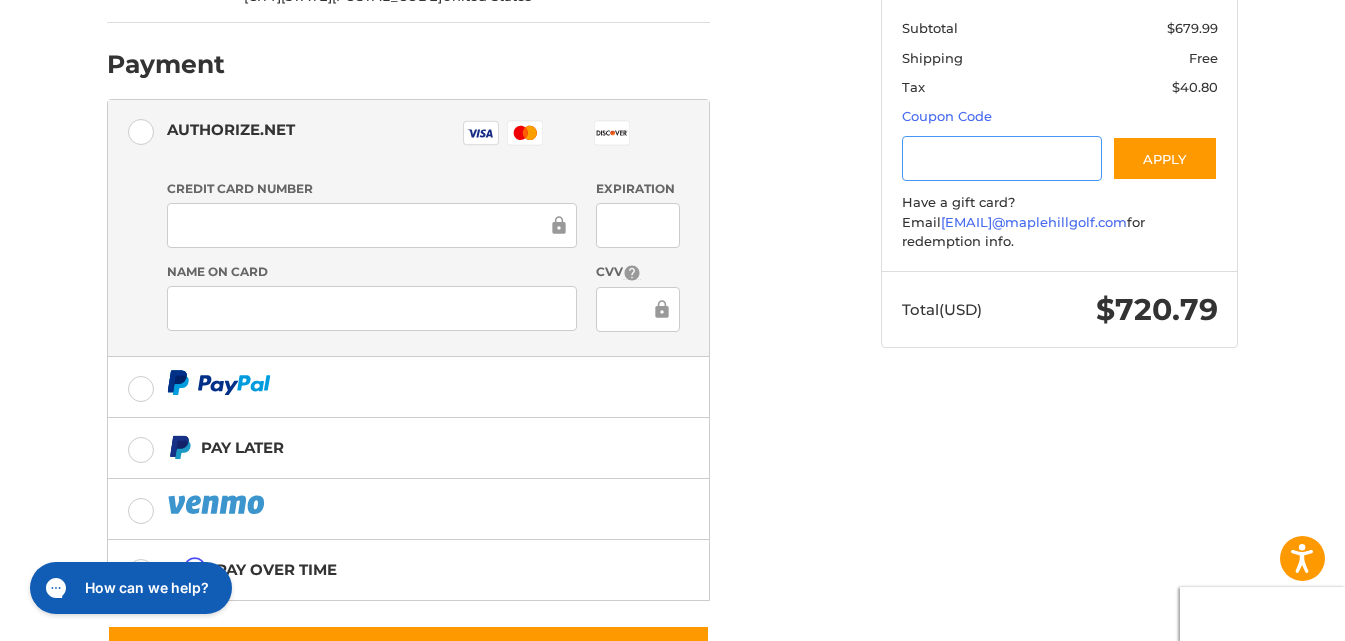 click at bounding box center (1002, 158) 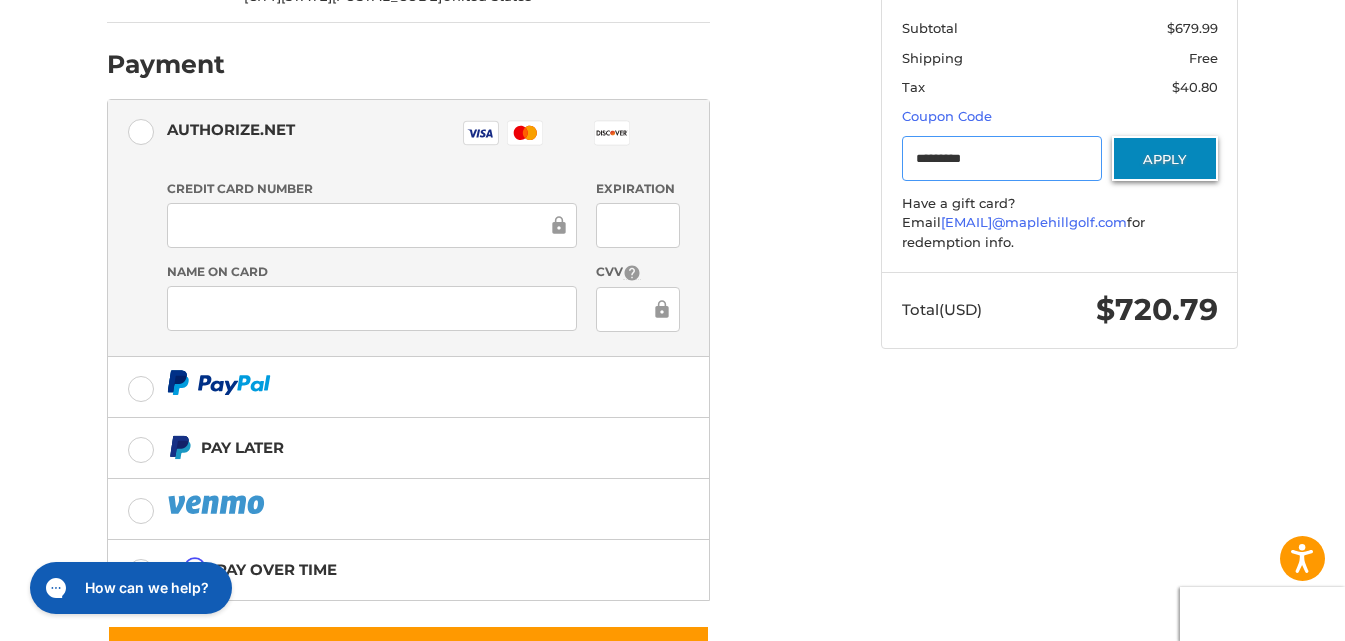 type on "*********" 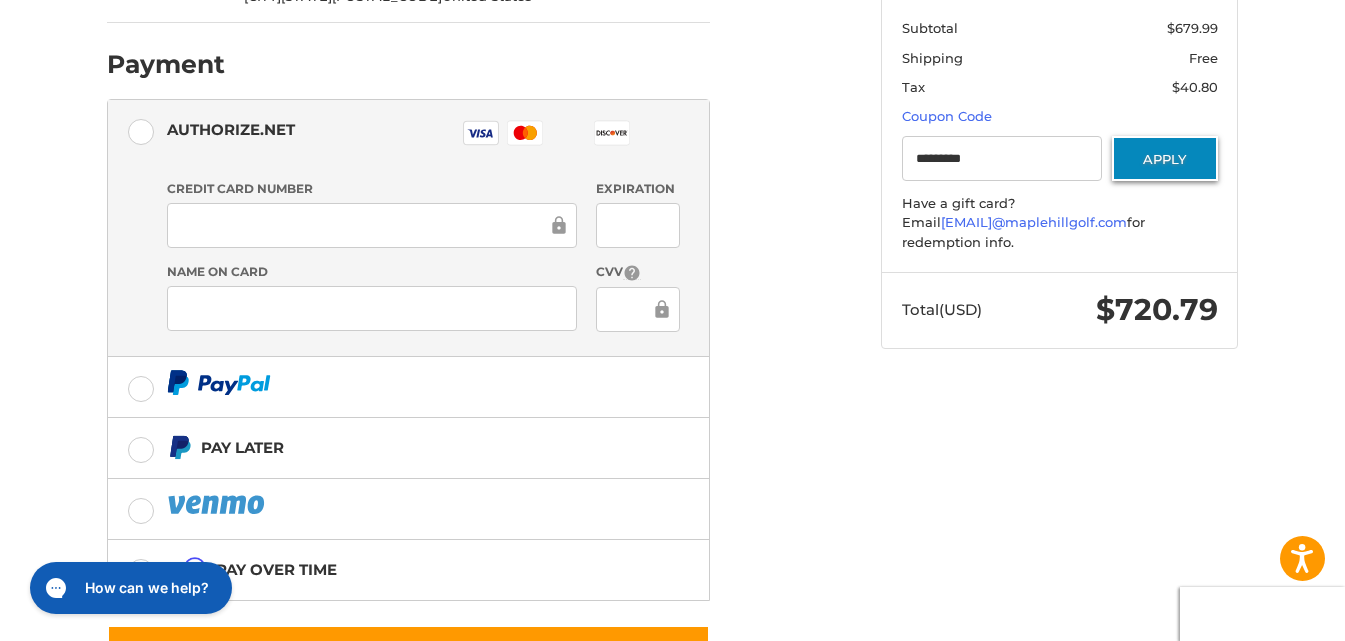 click on "Apply" at bounding box center (1165, 158) 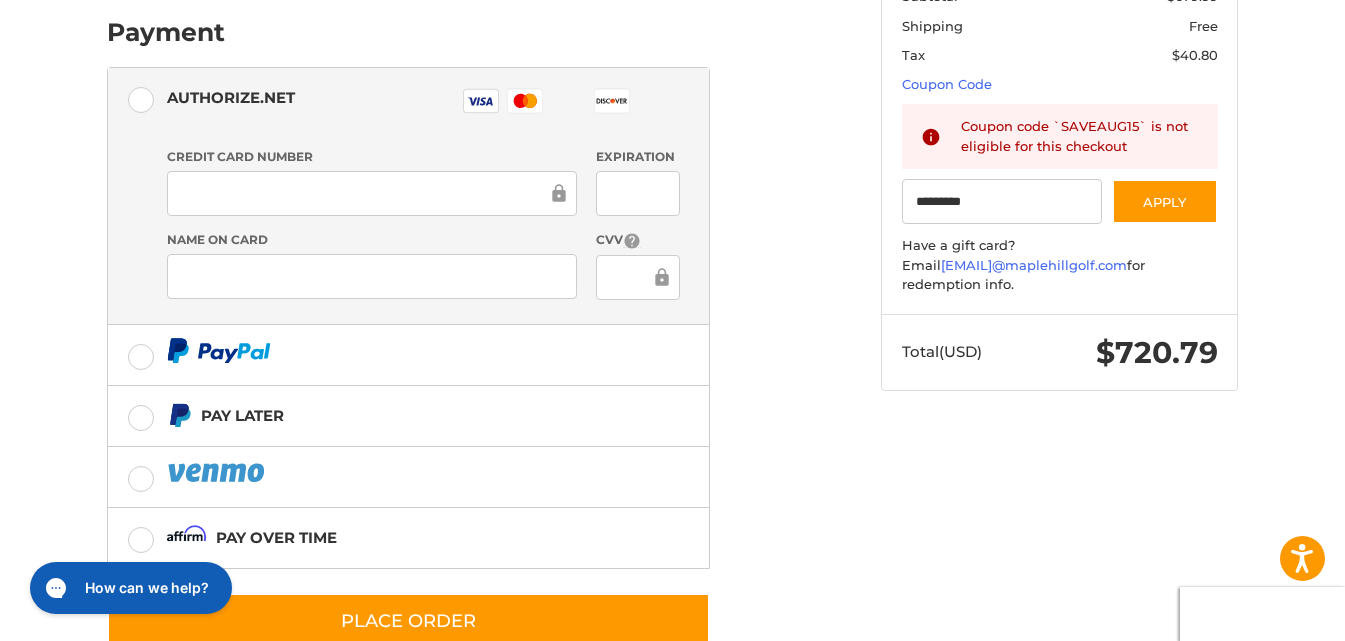 scroll, scrollTop: 597, scrollLeft: 0, axis: vertical 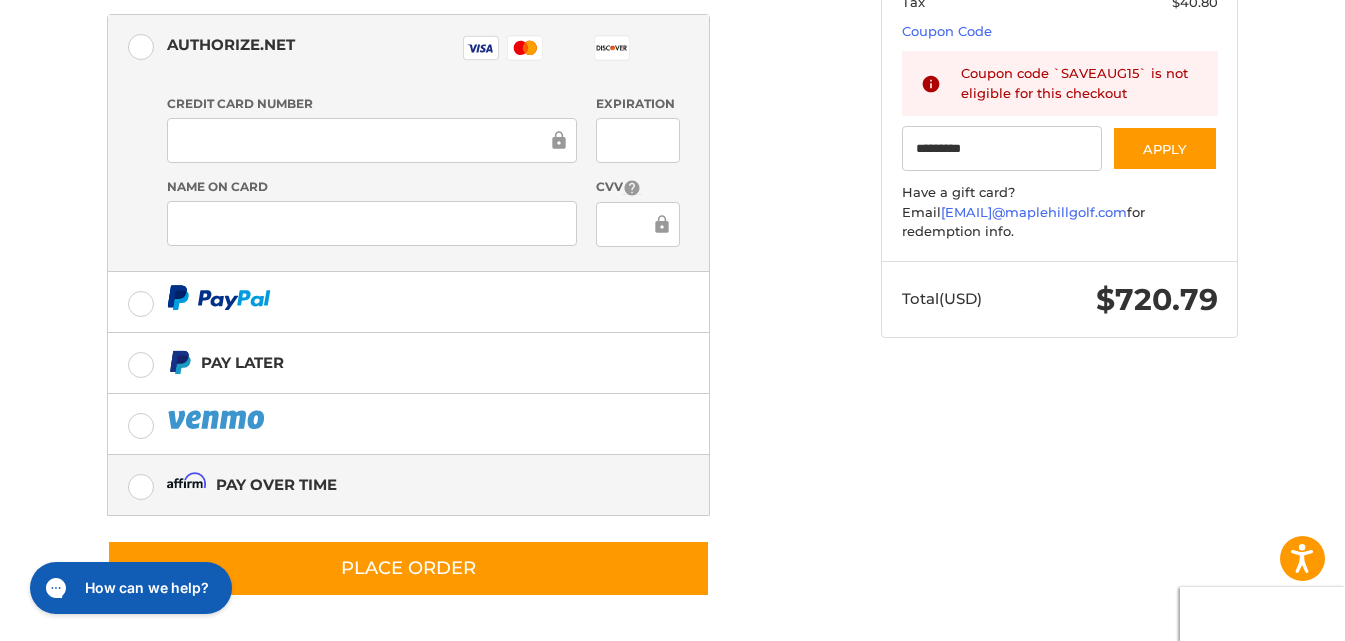 click on "Pay over time" at bounding box center [423, 484] 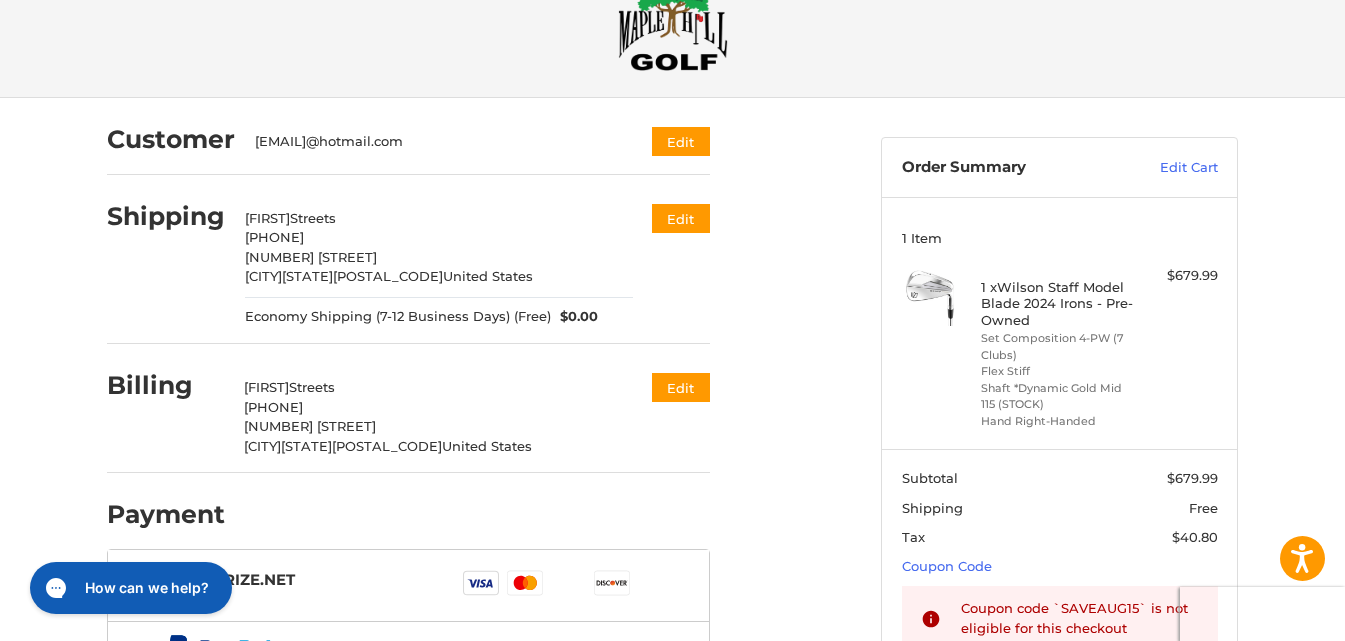 scroll, scrollTop: 0, scrollLeft: 0, axis: both 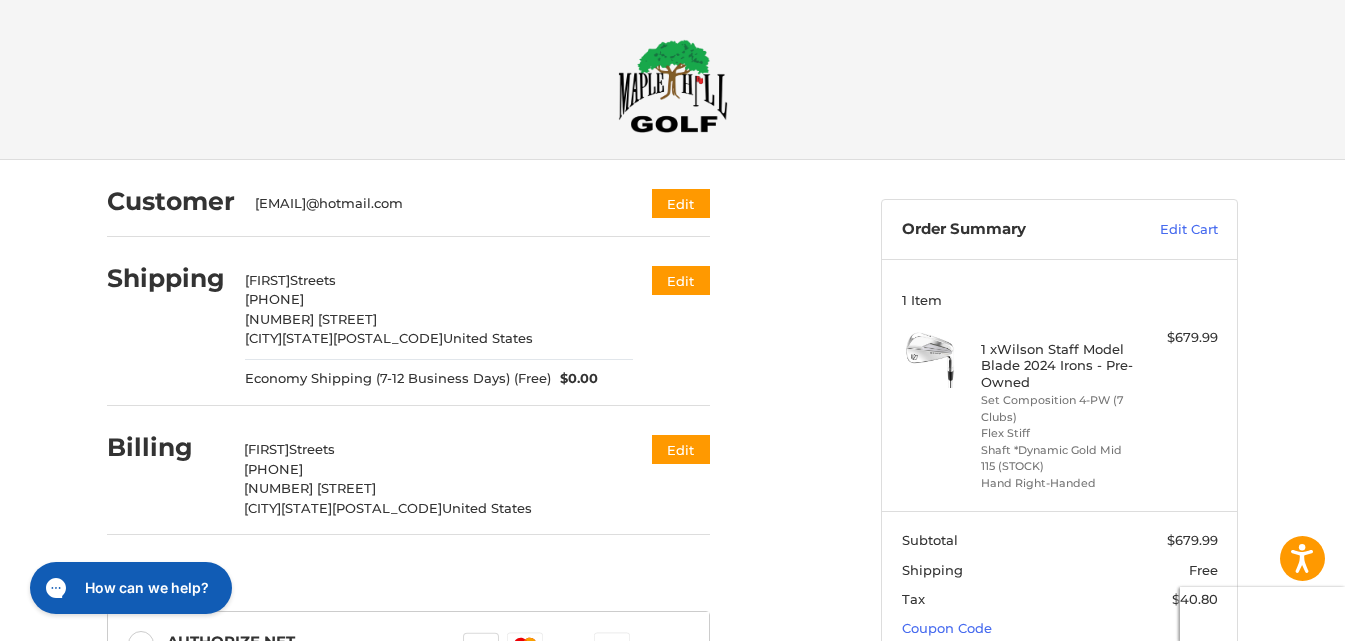 click at bounding box center [673, 86] 